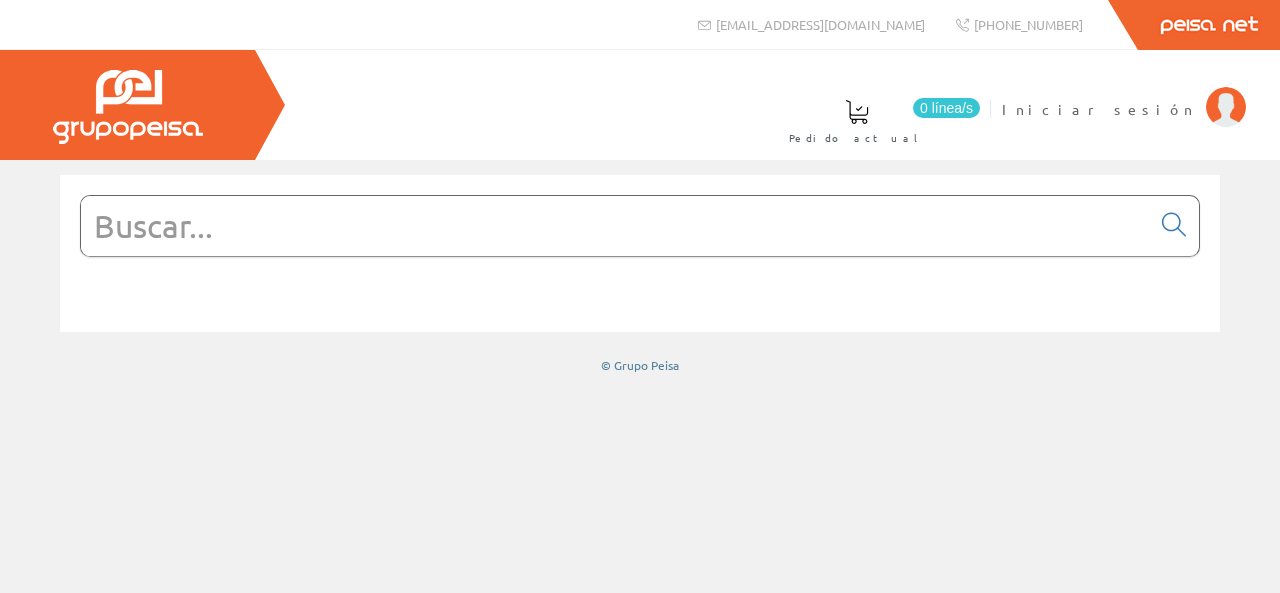 scroll, scrollTop: 0, scrollLeft: 0, axis: both 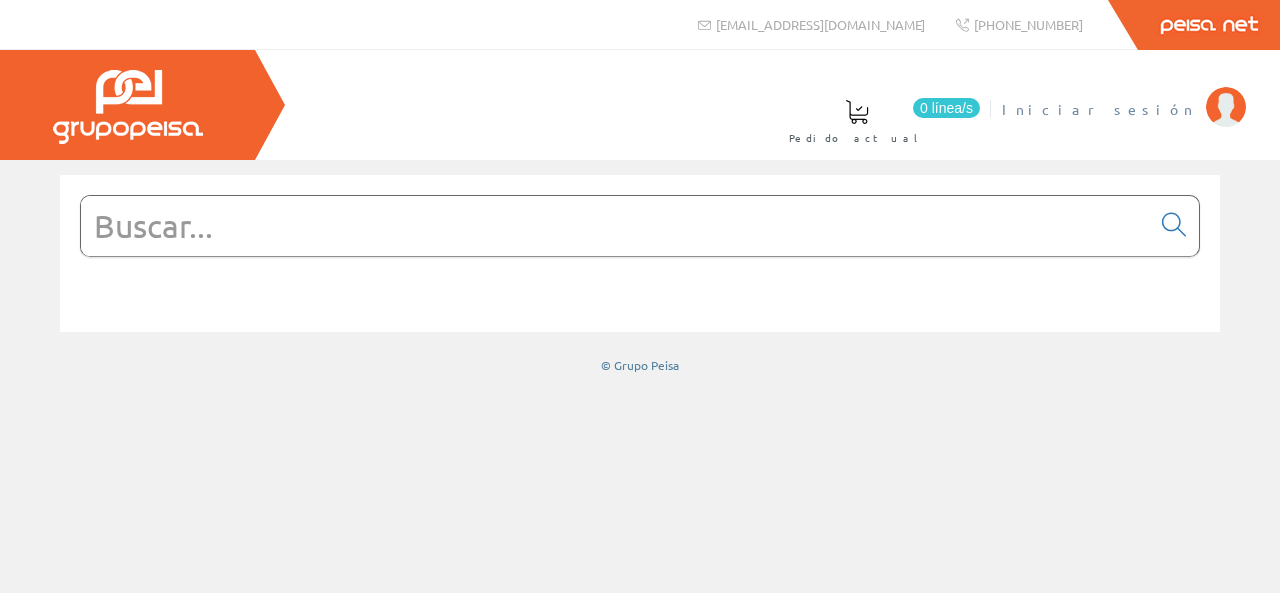 click on "Iniciar sesión" at bounding box center (1099, 109) 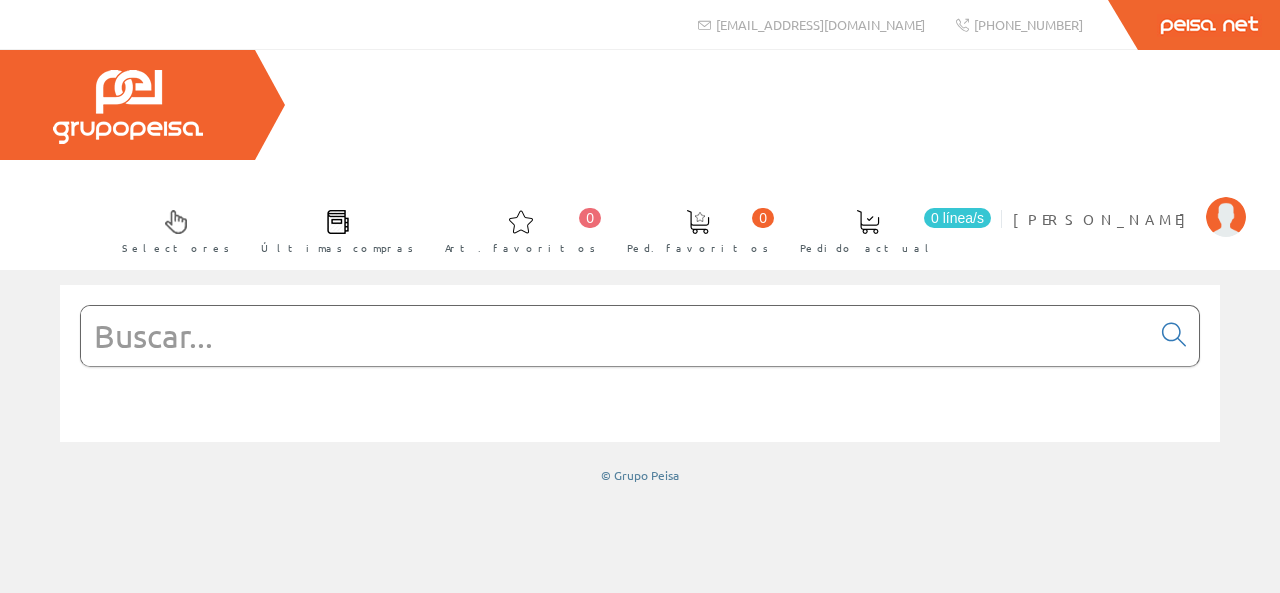 scroll, scrollTop: 0, scrollLeft: 0, axis: both 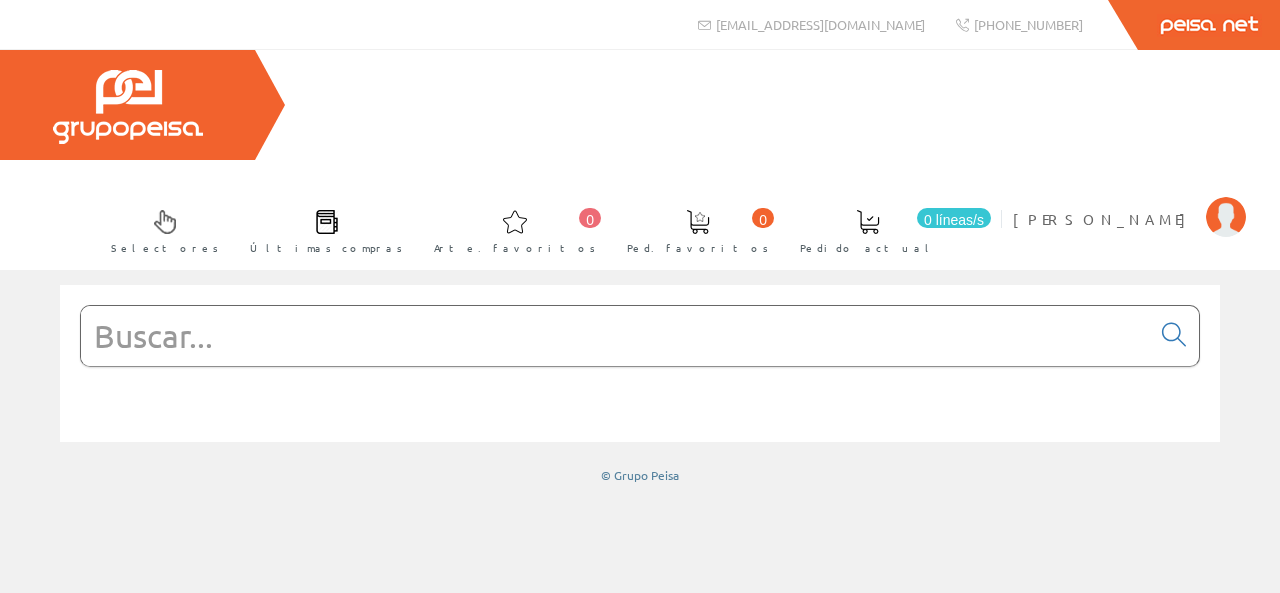 click at bounding box center [640, 431] 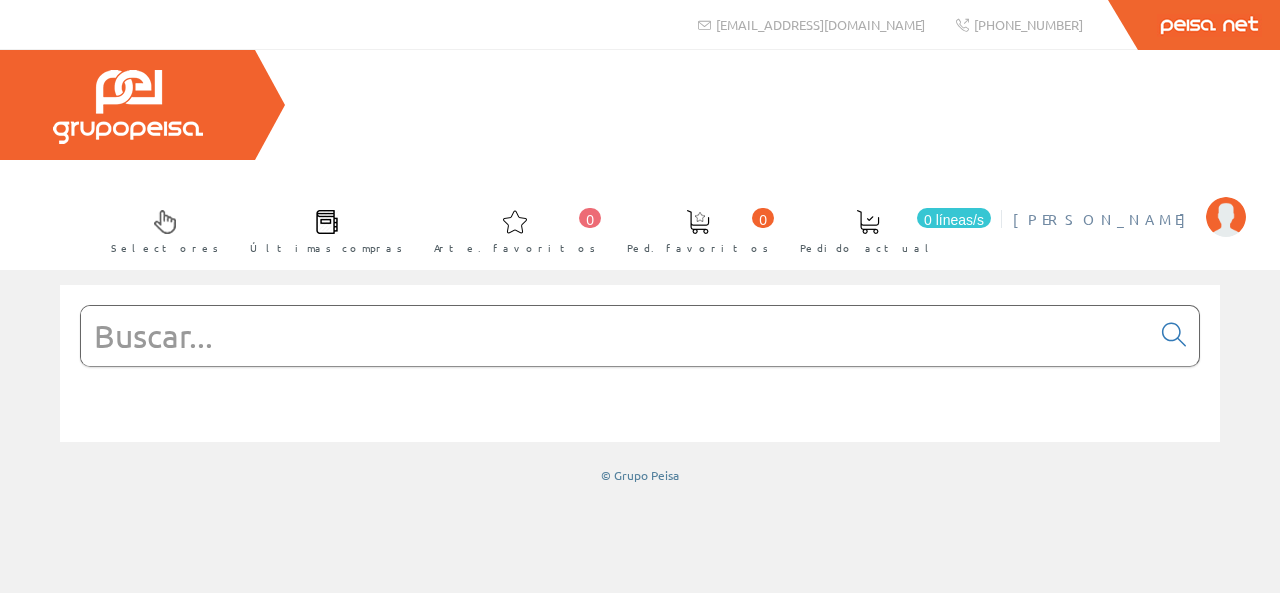 click on "[PERSON_NAME]
Mi cuenta
Mis datos
Mis ofertas
Mis pedidos
Mis albaranes
Mis facturas
Cambiar contraseña
Sesión cerrada" at bounding box center (1129, 231) 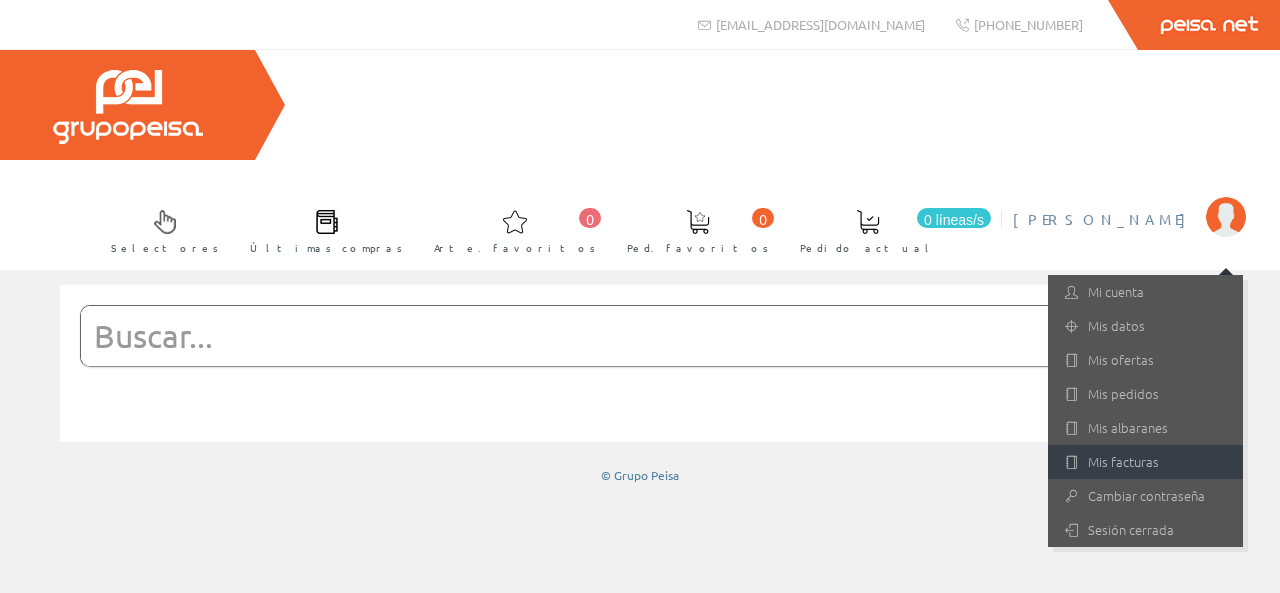 click on "Mis facturas" at bounding box center [1123, 461] 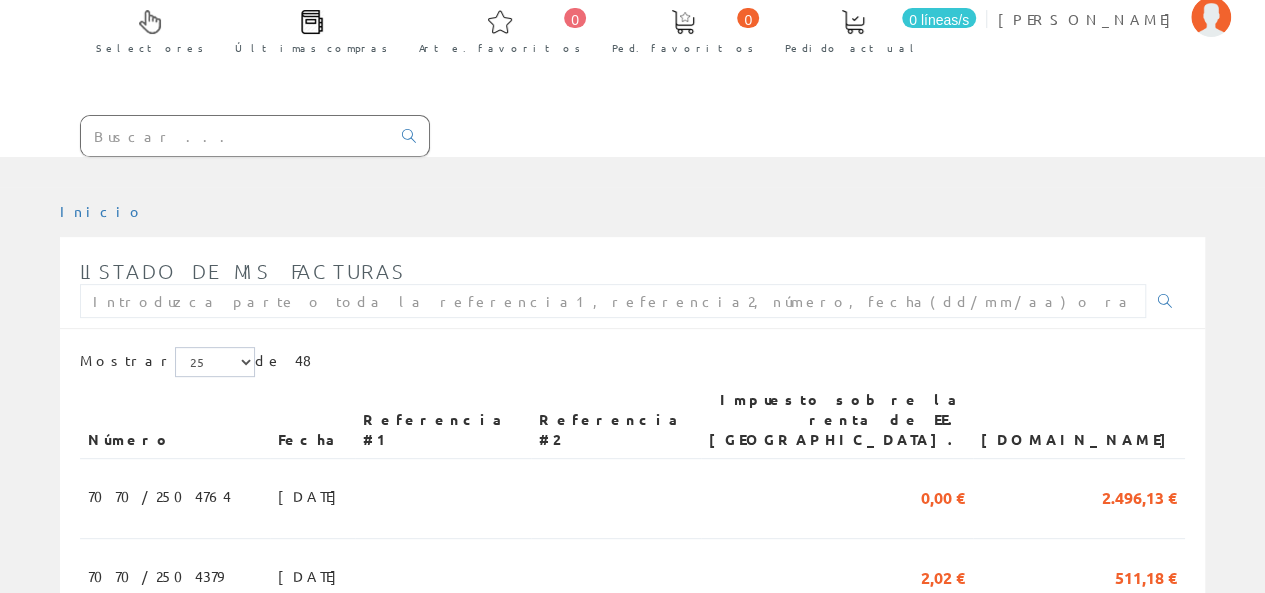 scroll, scrollTop: 300, scrollLeft: 0, axis: vertical 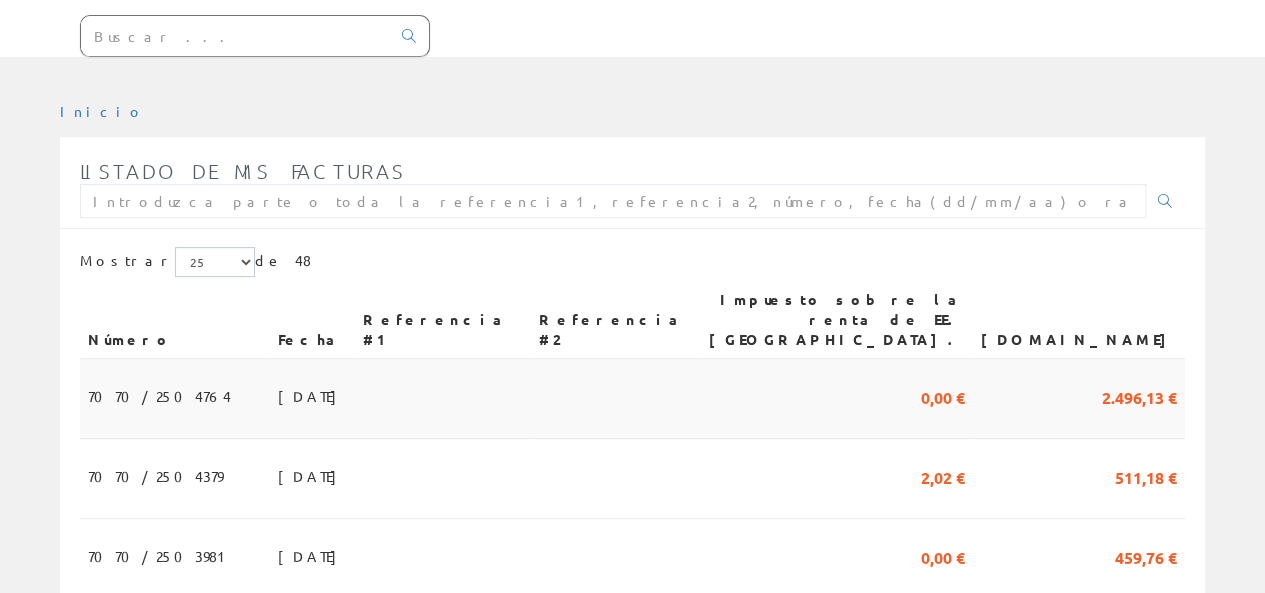 click on "15/07/2025" at bounding box center [312, 399] 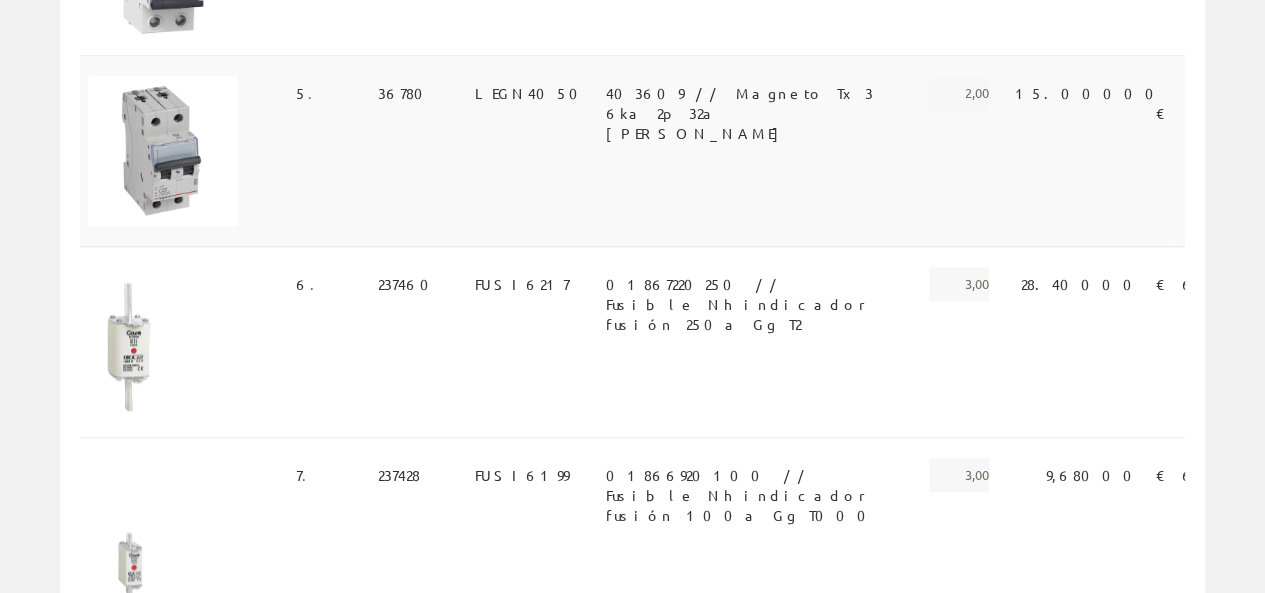 scroll, scrollTop: 1300, scrollLeft: 0, axis: vertical 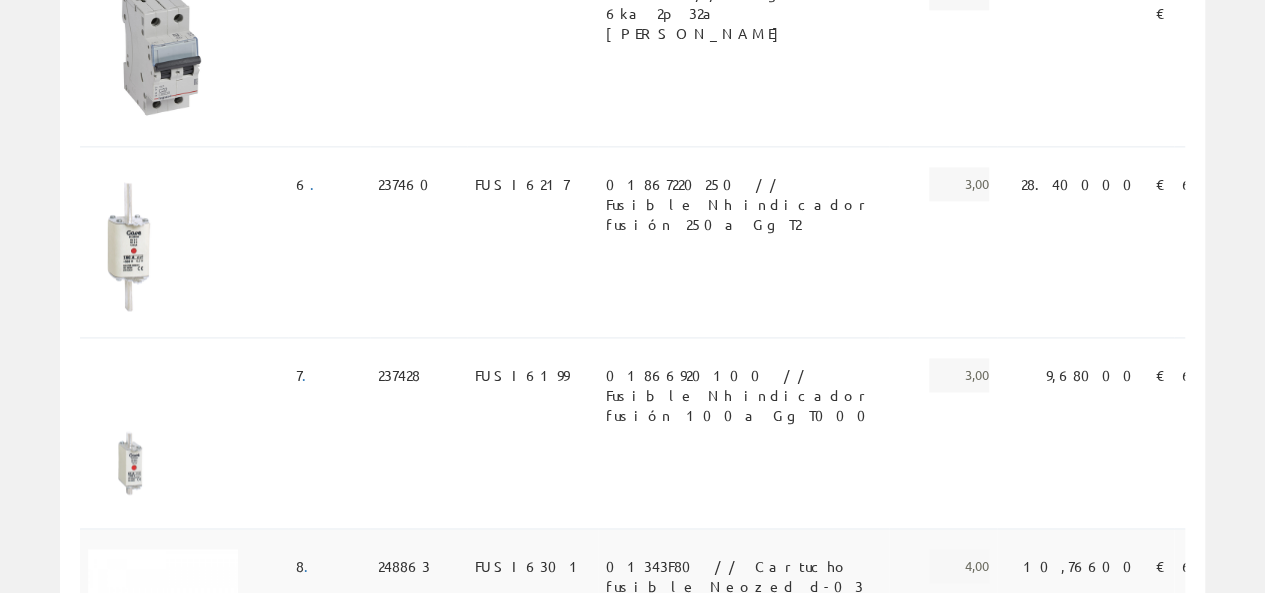 click on "FUSI6301" at bounding box center (530, 566) 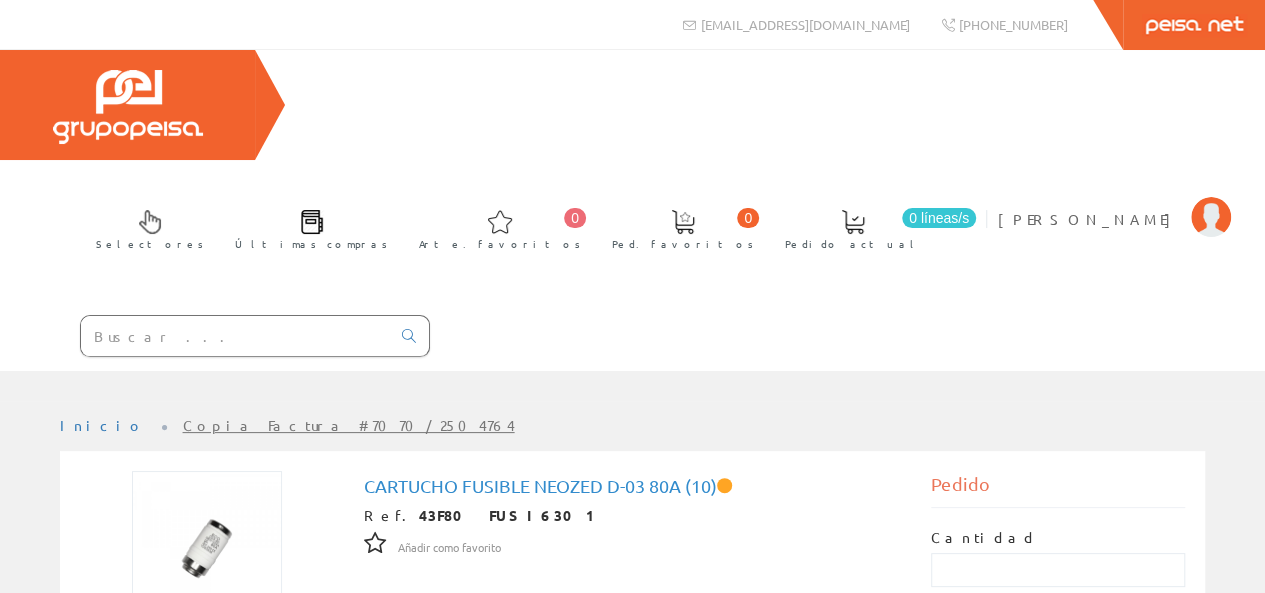 scroll, scrollTop: 300, scrollLeft: 0, axis: vertical 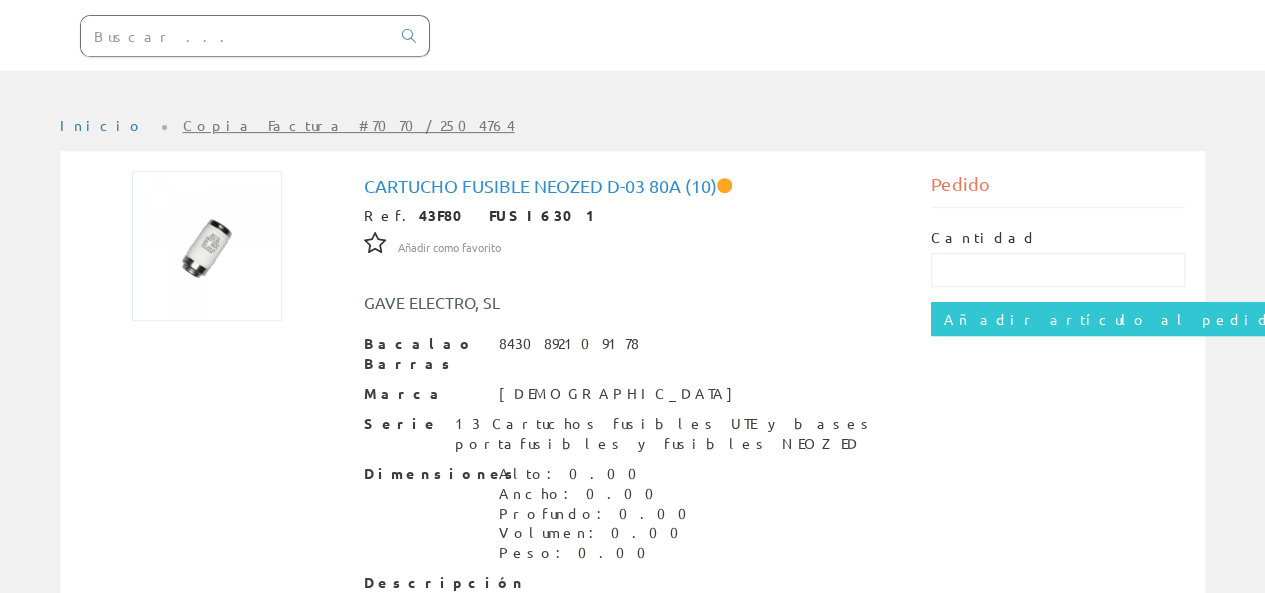 click on "43F80 FUSI6301" at bounding box center (511, 215) 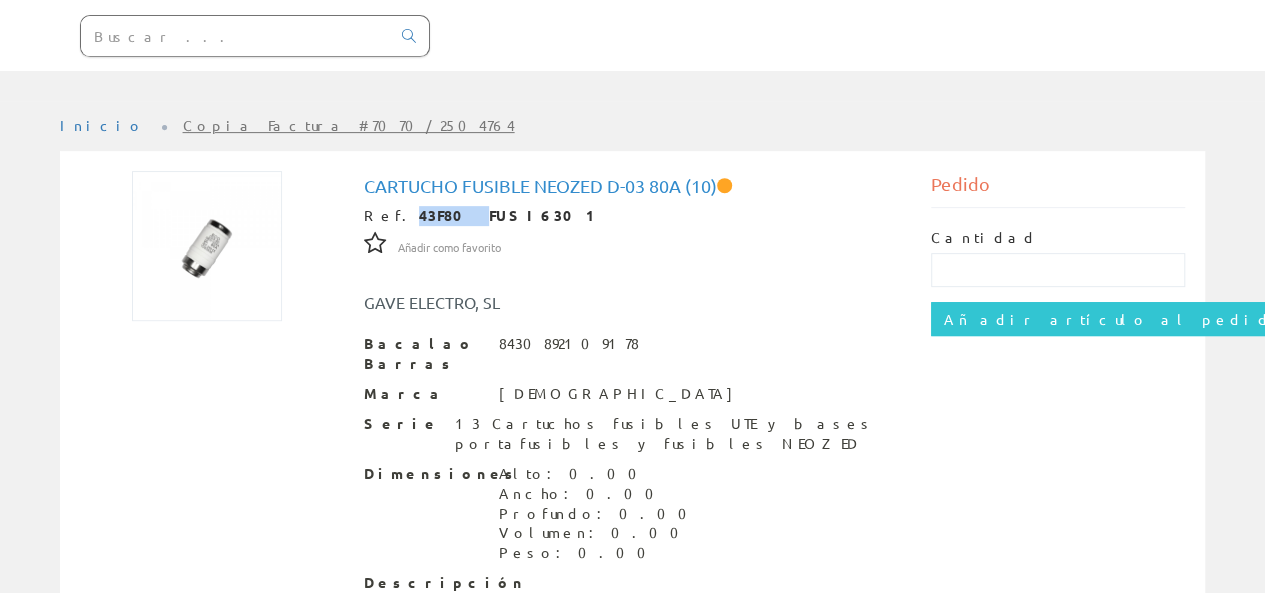 click on "43F80 FUSI6301" at bounding box center [511, 215] 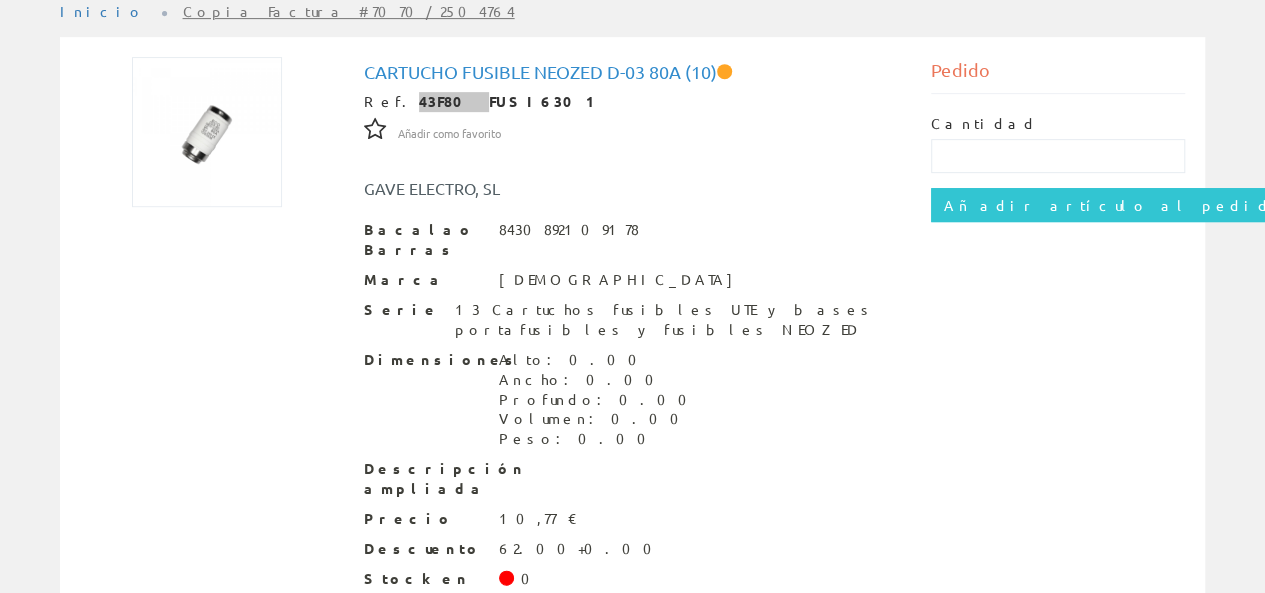 scroll, scrollTop: 114, scrollLeft: 0, axis: vertical 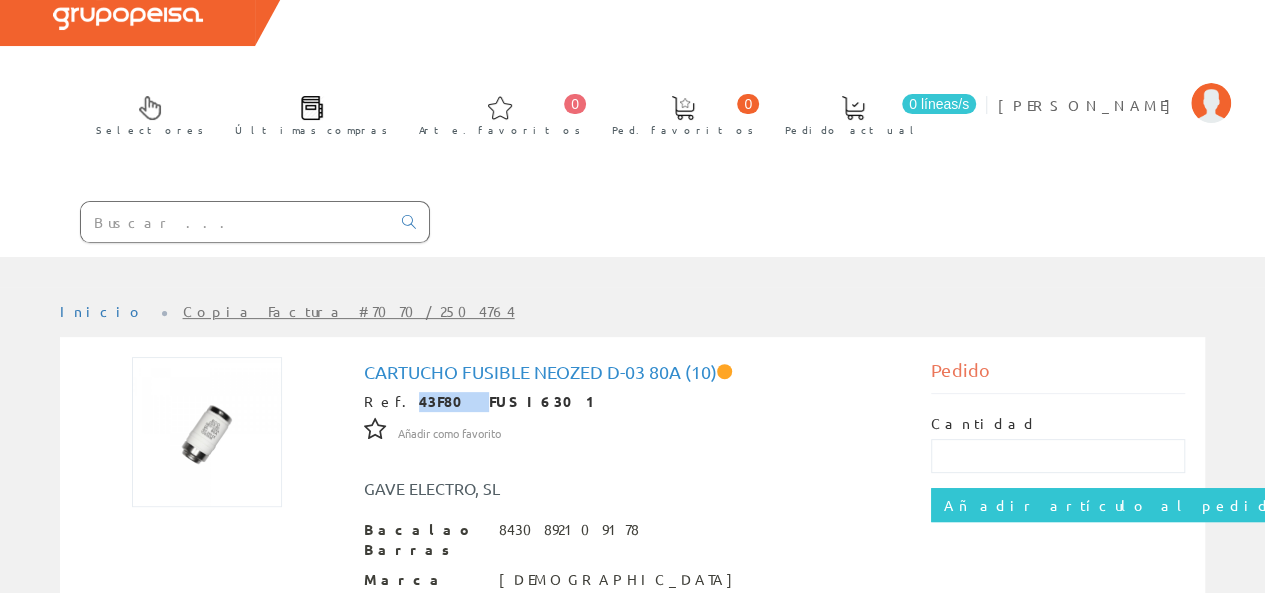 click on "Cartucho fusible Neozed d-03 80a (10)" at bounding box center (540, 371) 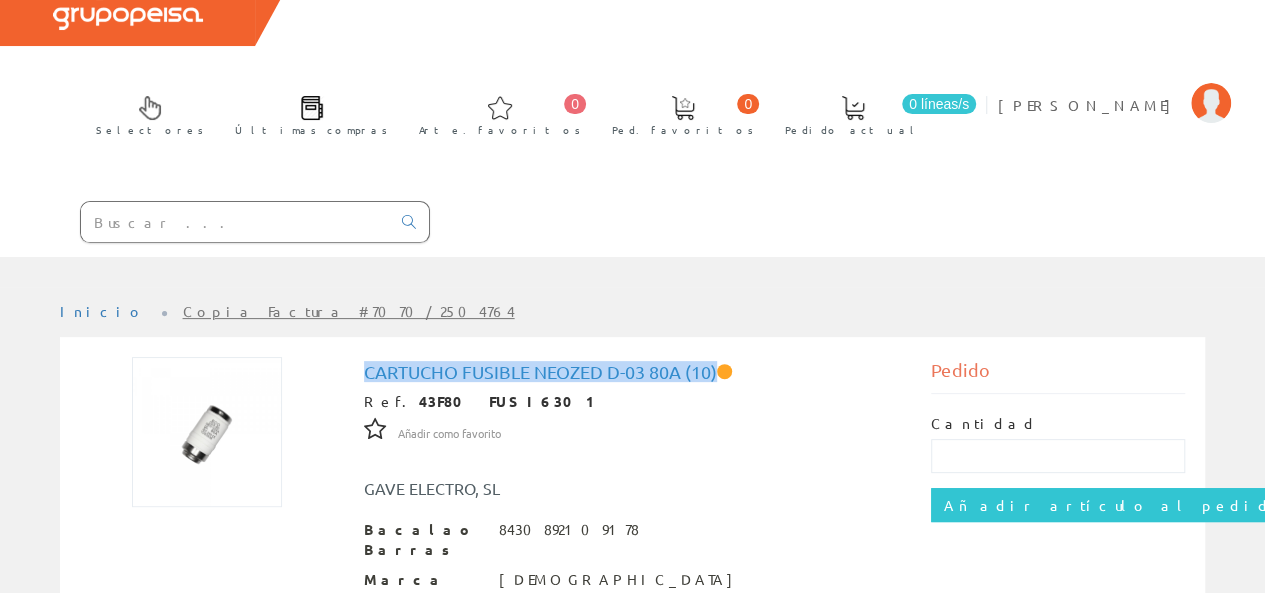drag, startPoint x: 370, startPoint y: 260, endPoint x: 720, endPoint y: 260, distance: 350 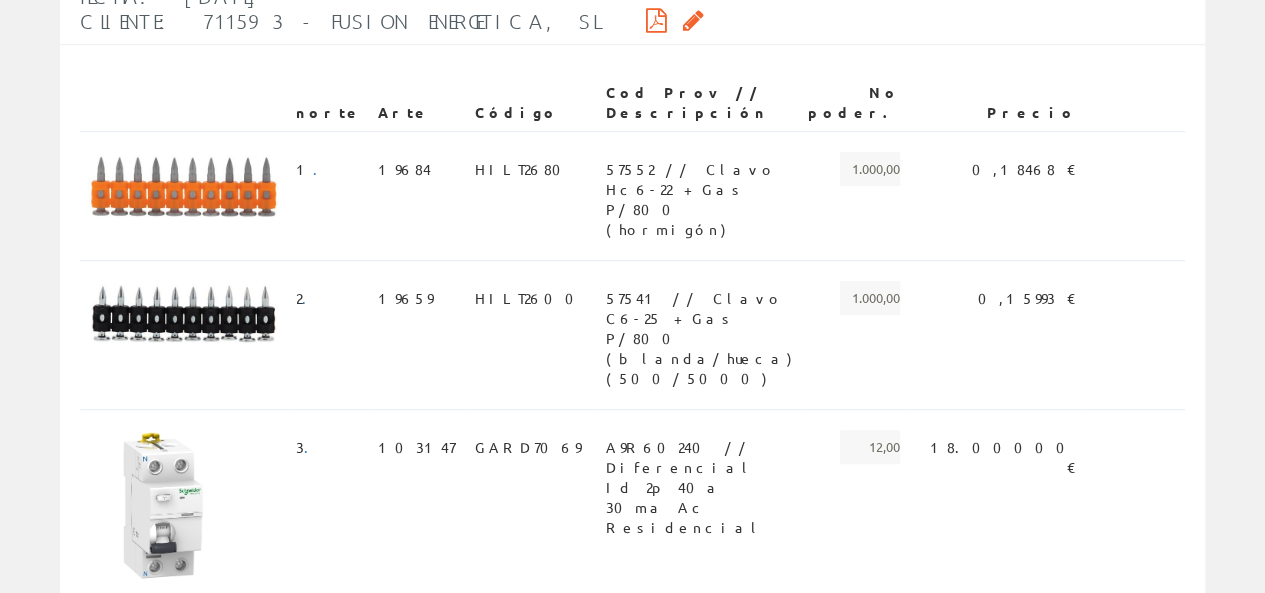scroll, scrollTop: 100, scrollLeft: 0, axis: vertical 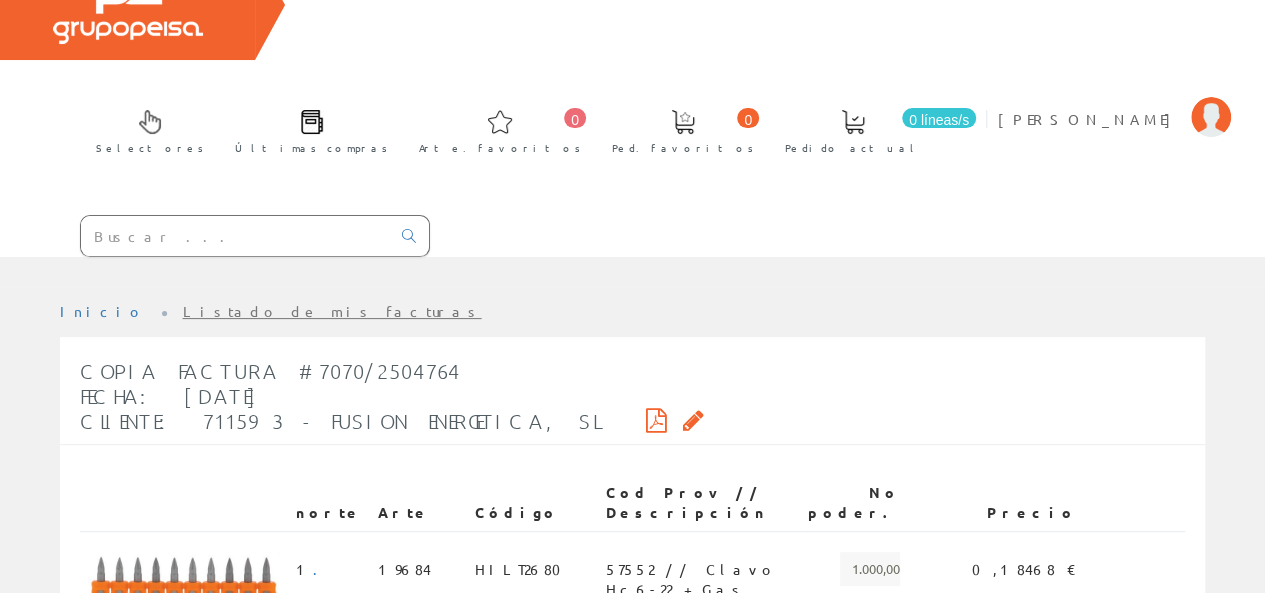 click at bounding box center (656, 420) 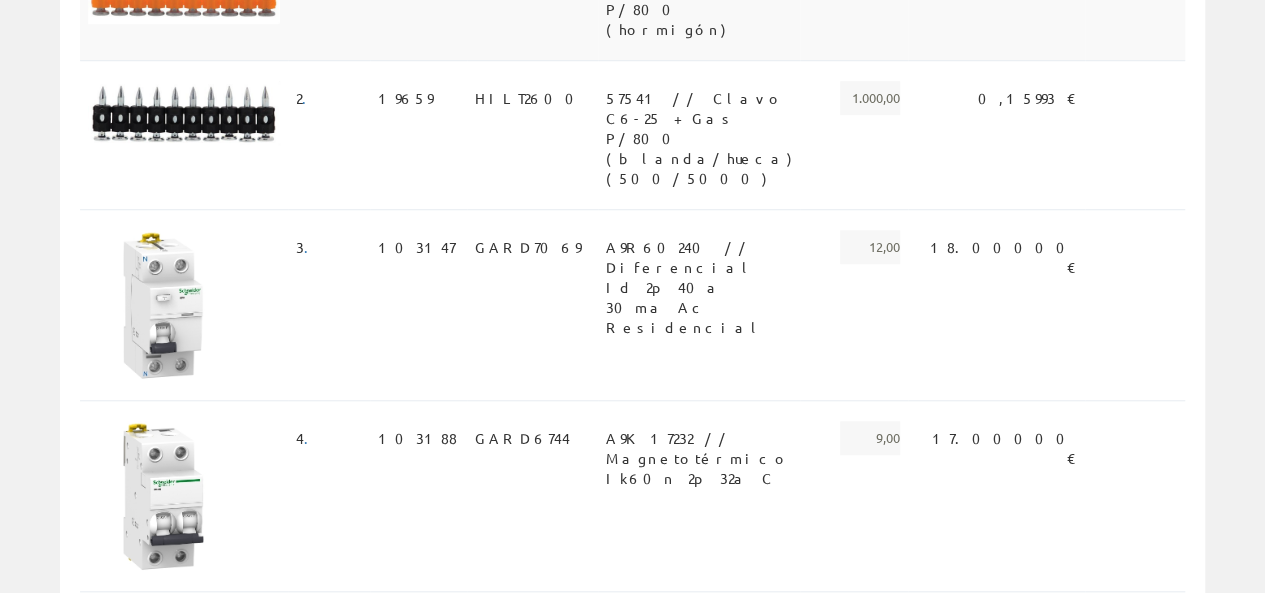 scroll, scrollTop: 300, scrollLeft: 0, axis: vertical 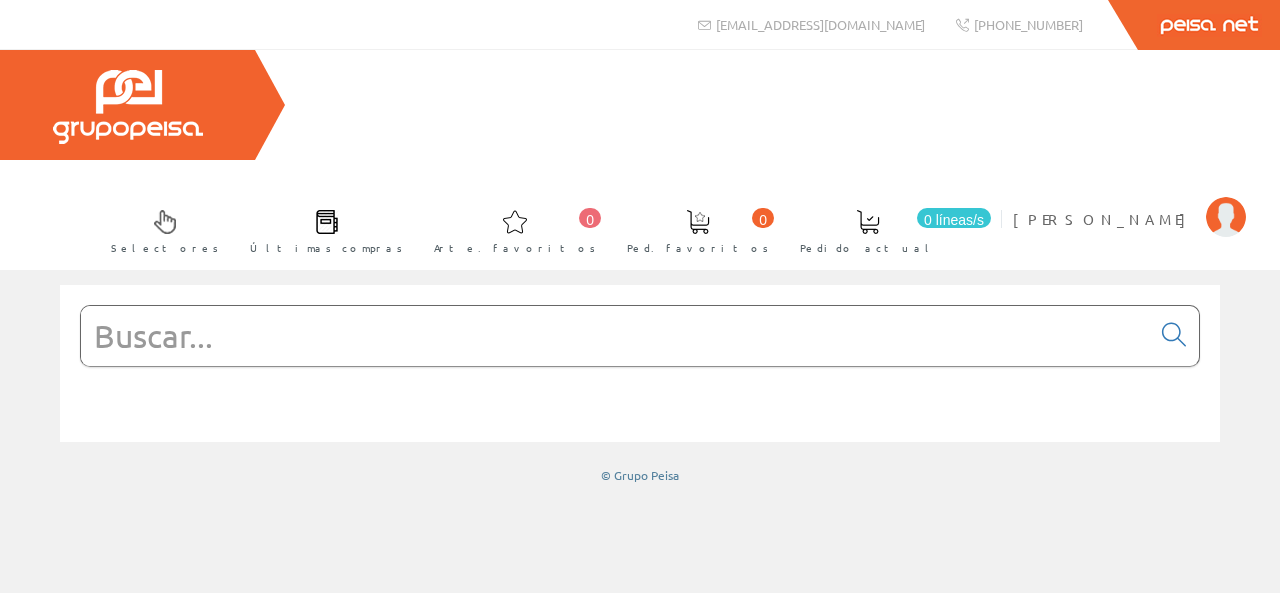 click on "© Grupo Peisa" at bounding box center [640, 384] 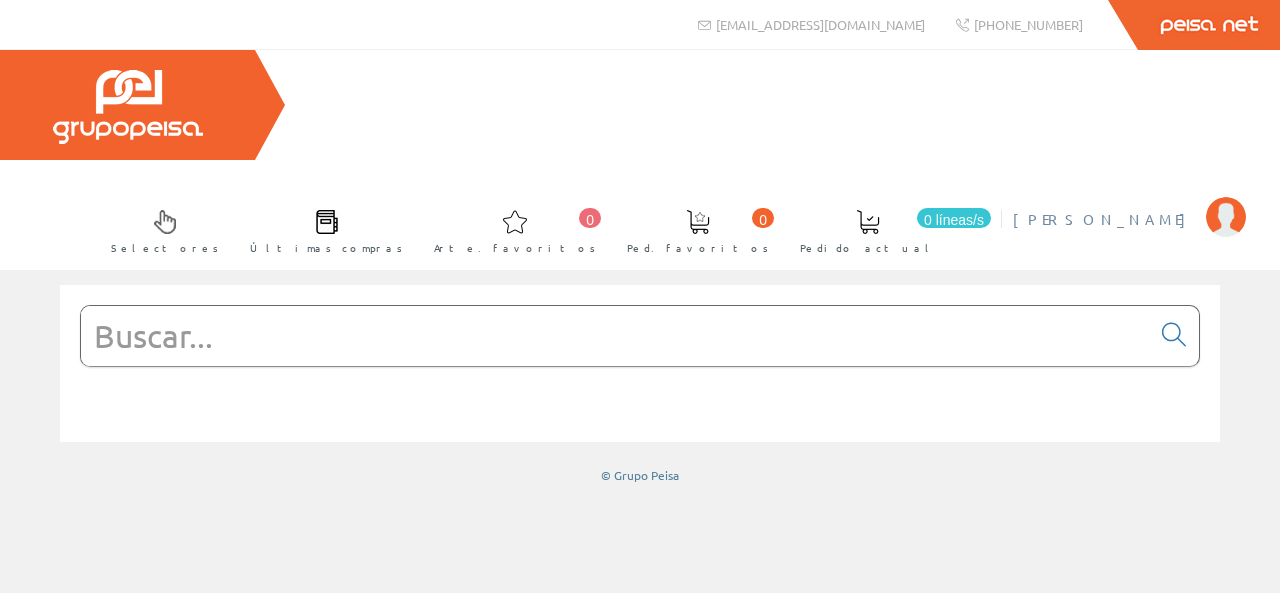 click on "Patricia Martínez Gea
Mi cuenta
Mis datos
Mis ofertas
Mis pedidos
Mis albaranes
Mis facturas
Cambiar contraseña
Sesión cerrada" at bounding box center (1129, 231) 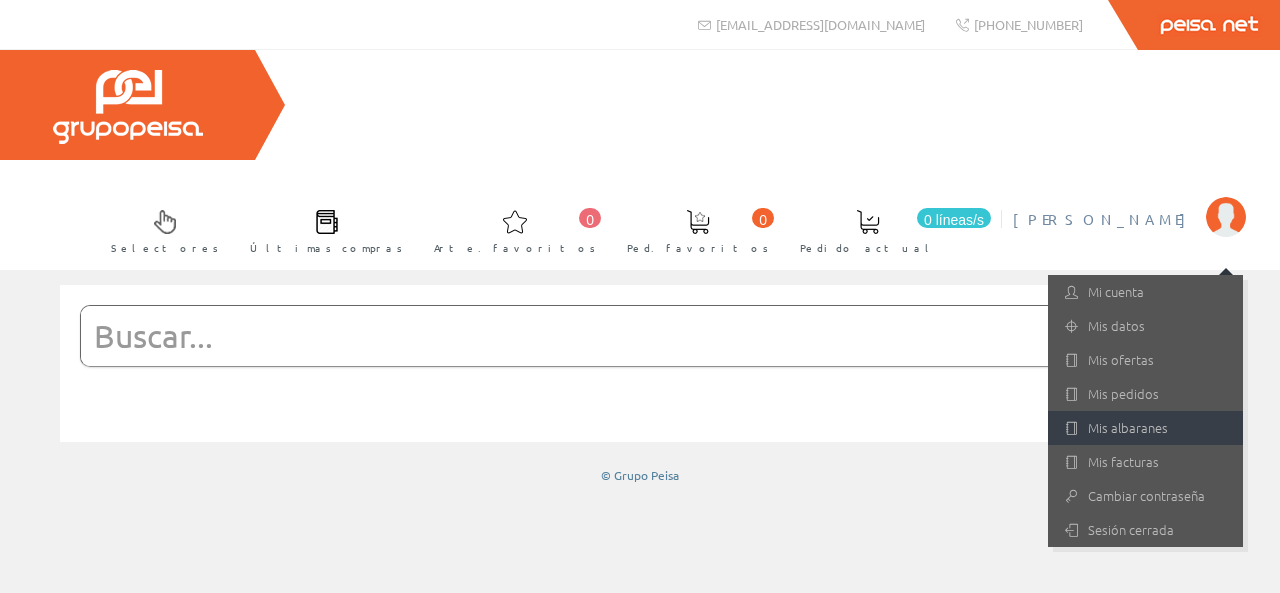 click on "Mis albaranes" at bounding box center (1145, 428) 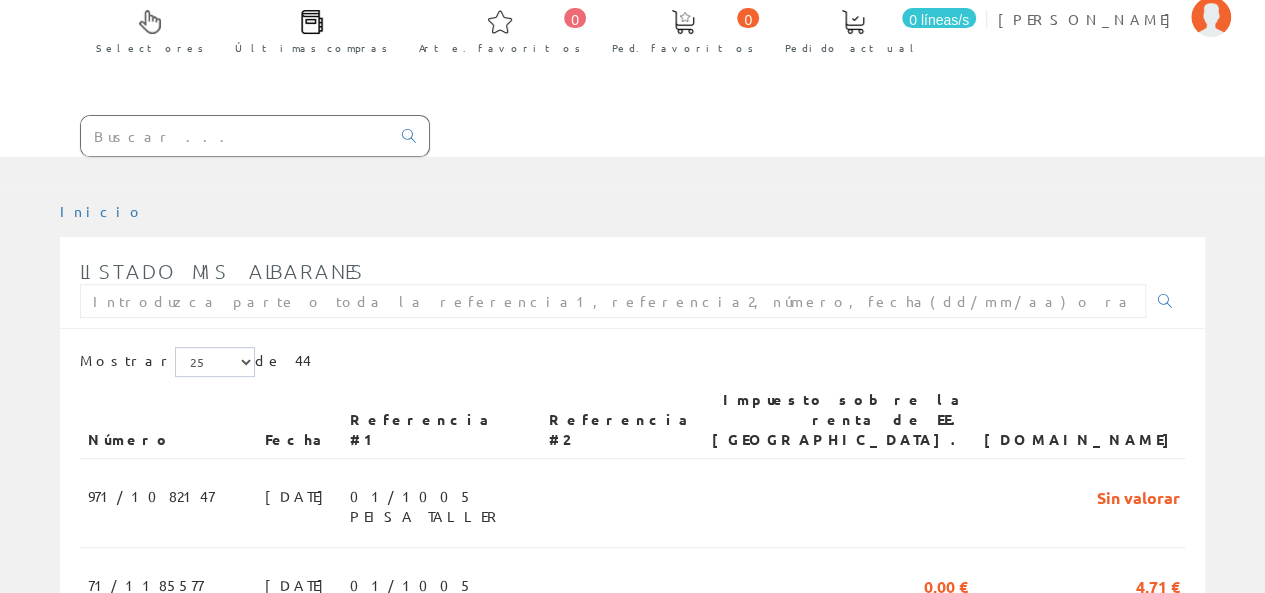 scroll, scrollTop: 400, scrollLeft: 0, axis: vertical 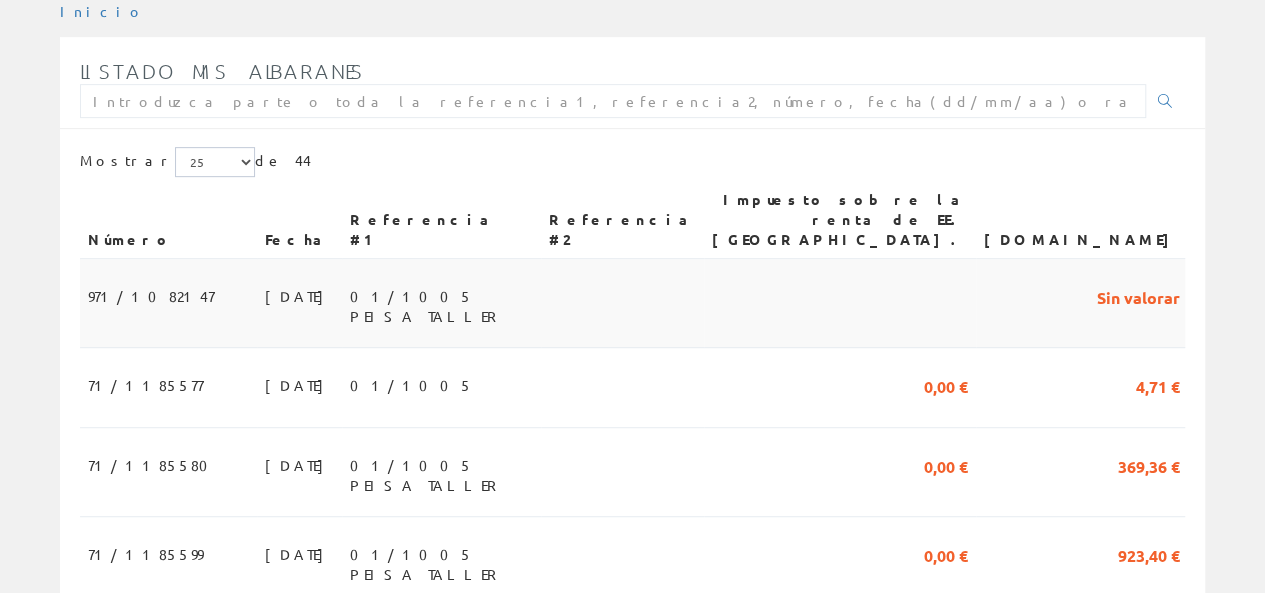 click on "[DATE]" at bounding box center [299, 303] 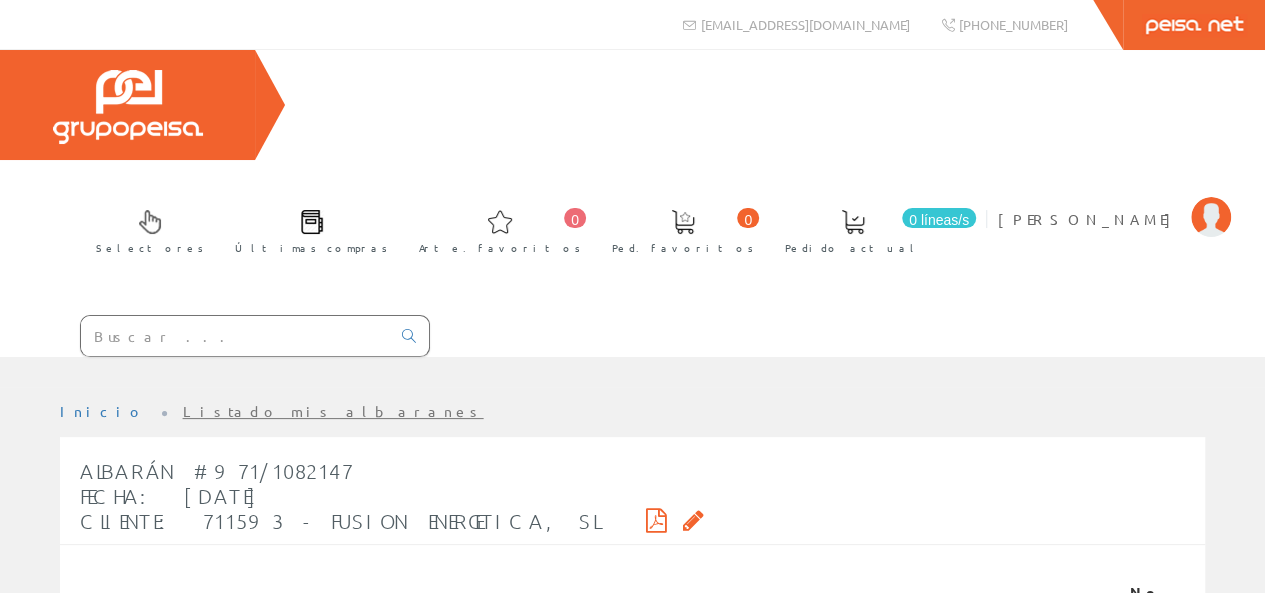scroll, scrollTop: 188, scrollLeft: 0, axis: vertical 